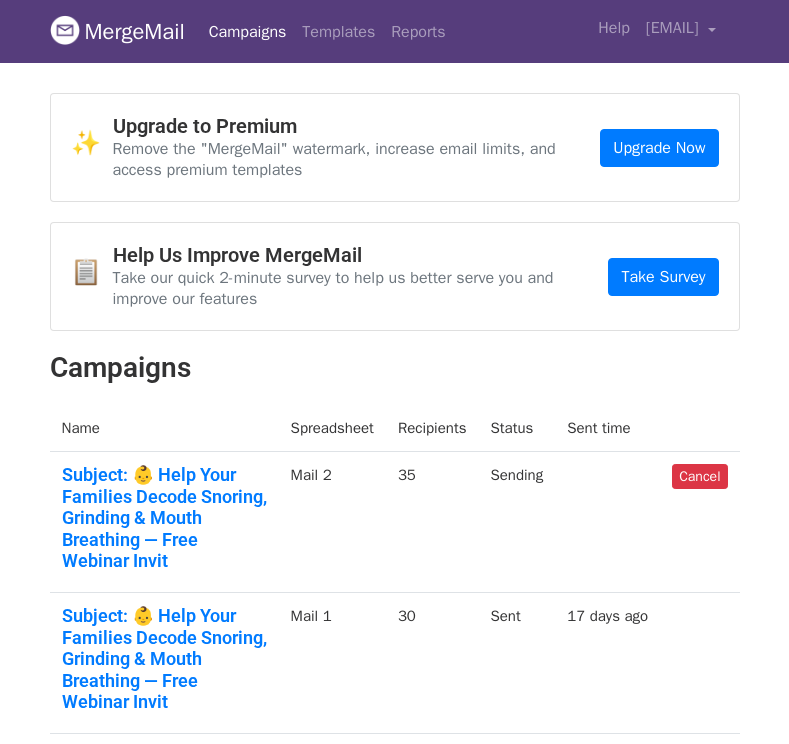 scroll, scrollTop: 0, scrollLeft: 0, axis: both 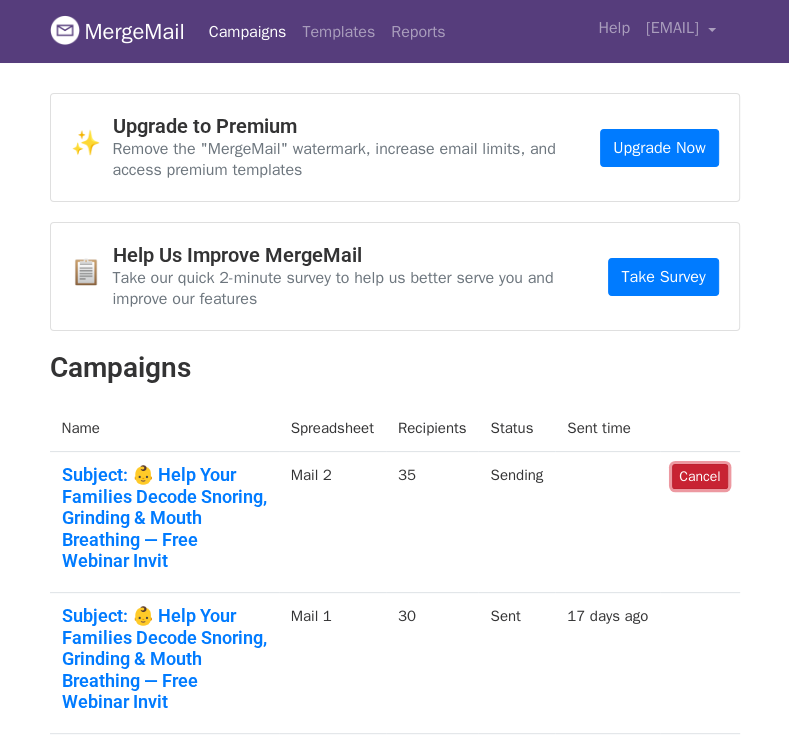 click on "Cancel" at bounding box center [699, 476] 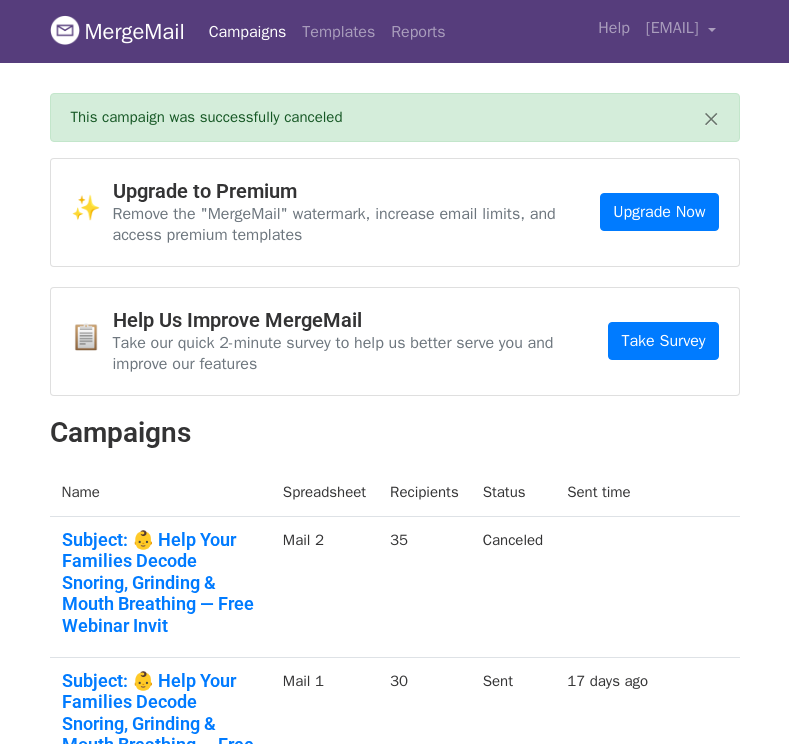 scroll, scrollTop: 0, scrollLeft: 0, axis: both 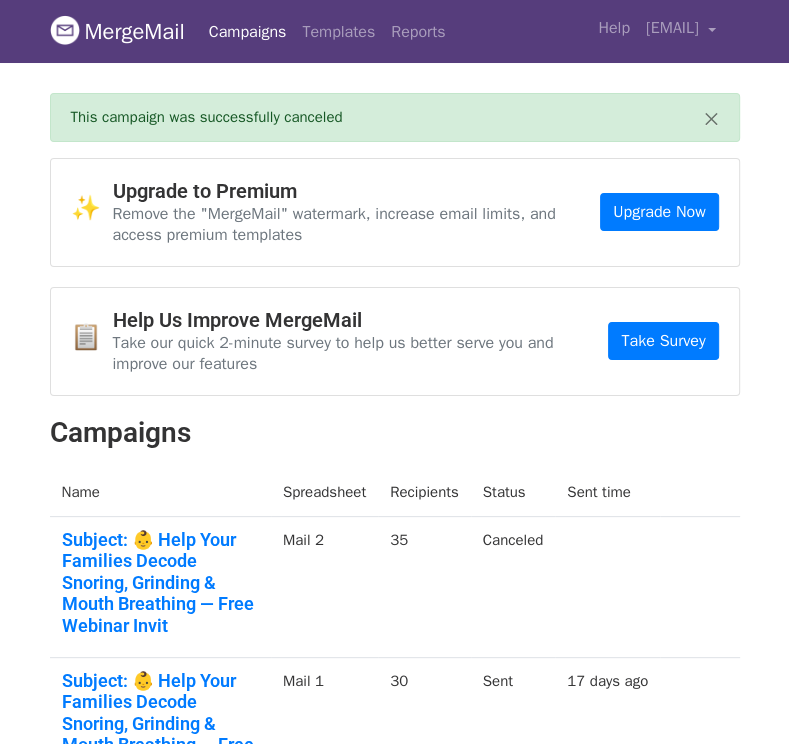 click on "Remove the "MergeMail" watermark, increase email limits, and access premium templates" at bounding box center [357, 225] 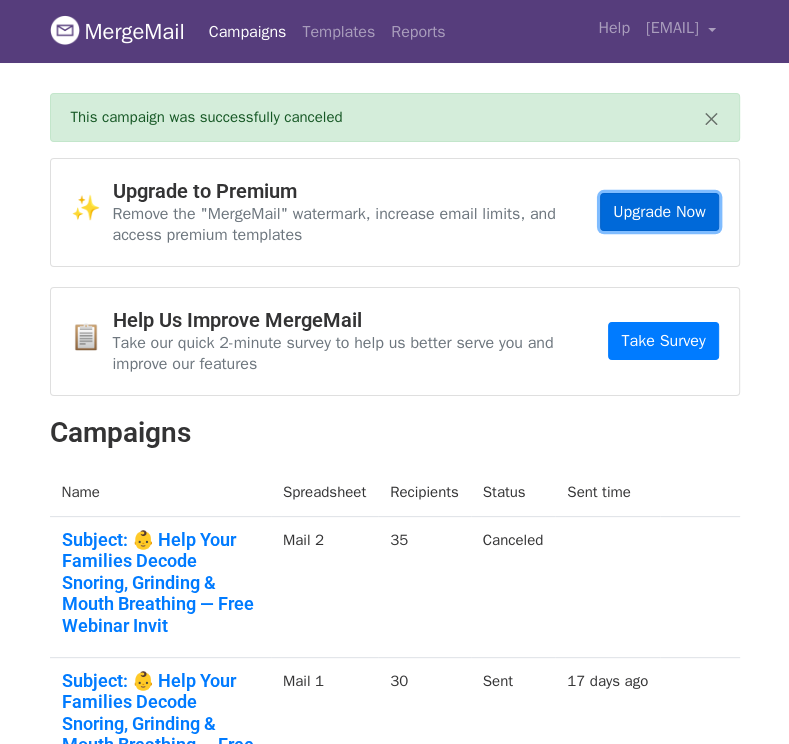 click on "Upgrade Now" at bounding box center (659, 212) 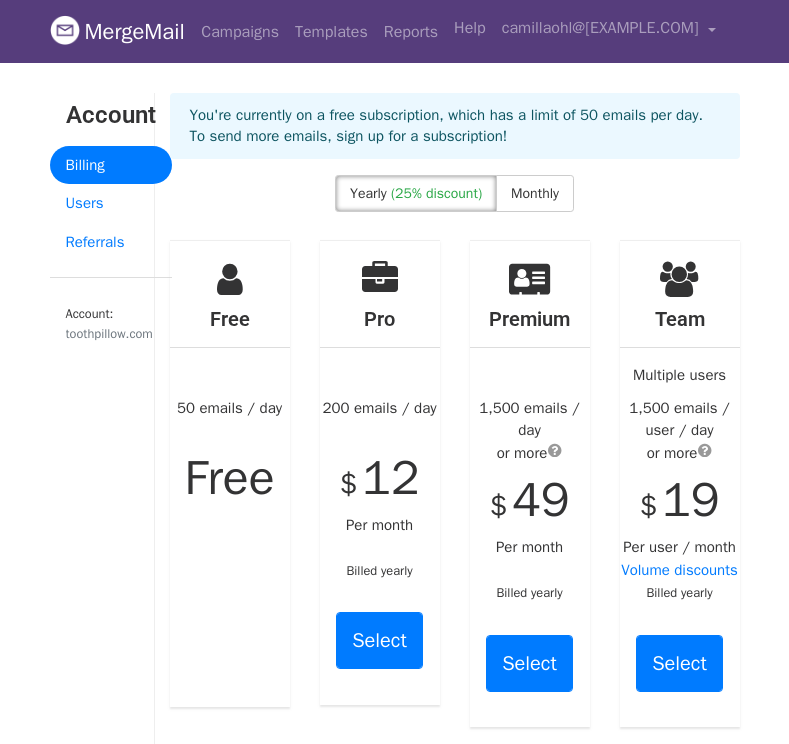 scroll, scrollTop: 0, scrollLeft: 0, axis: both 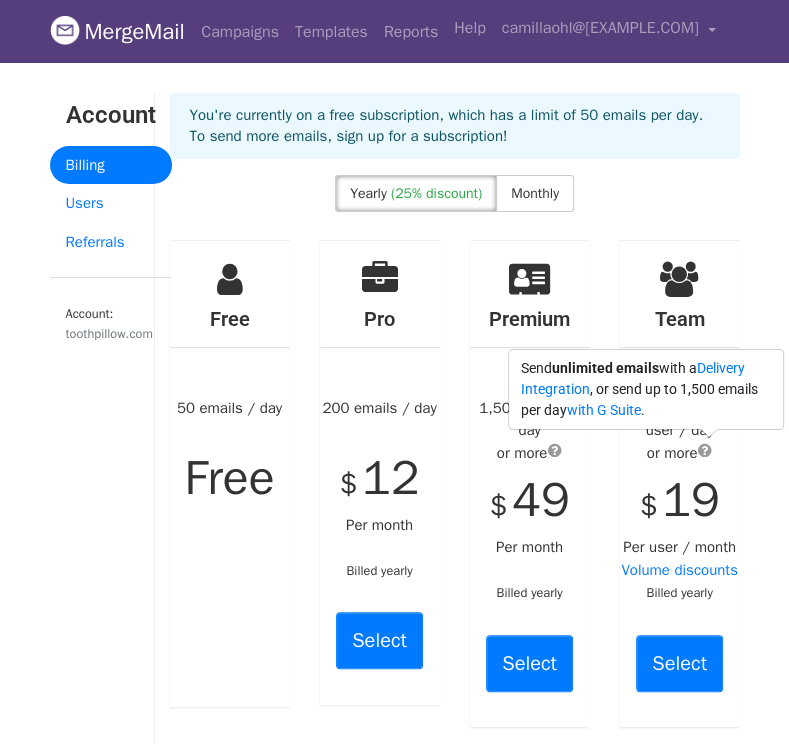 click at bounding box center (705, 450) 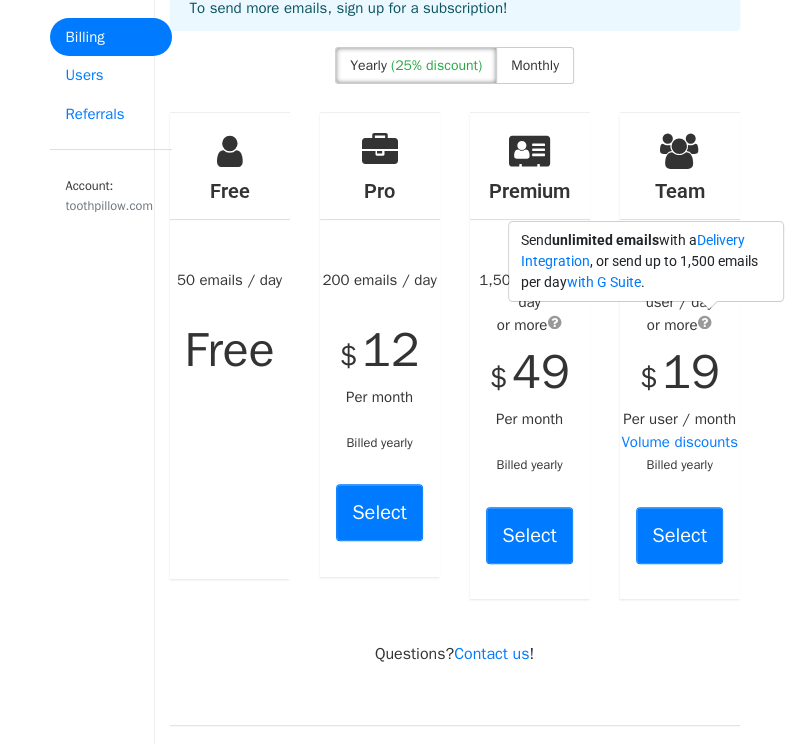 scroll, scrollTop: 0, scrollLeft: 0, axis: both 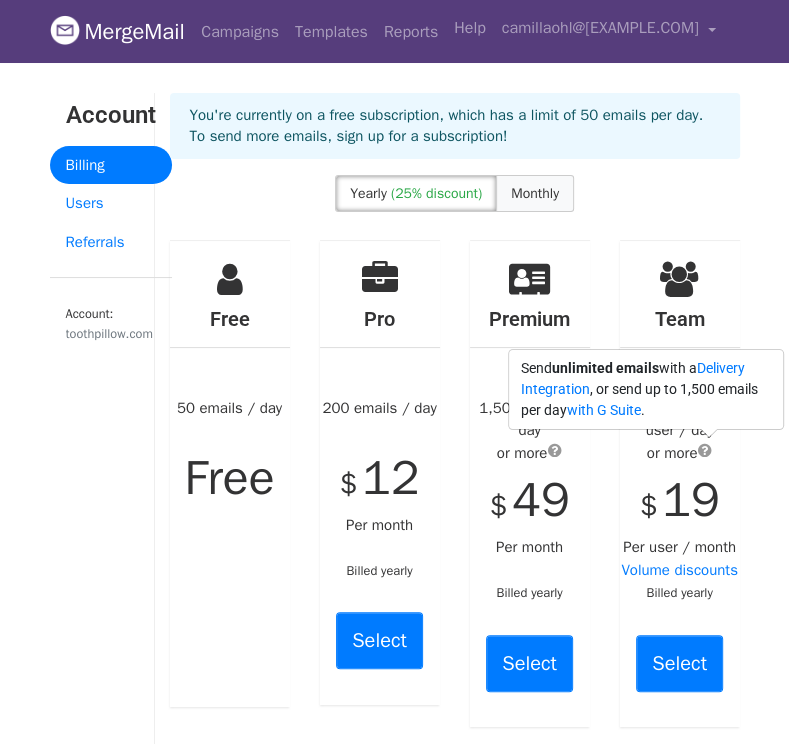 click on "Monthly" at bounding box center (535, 193) 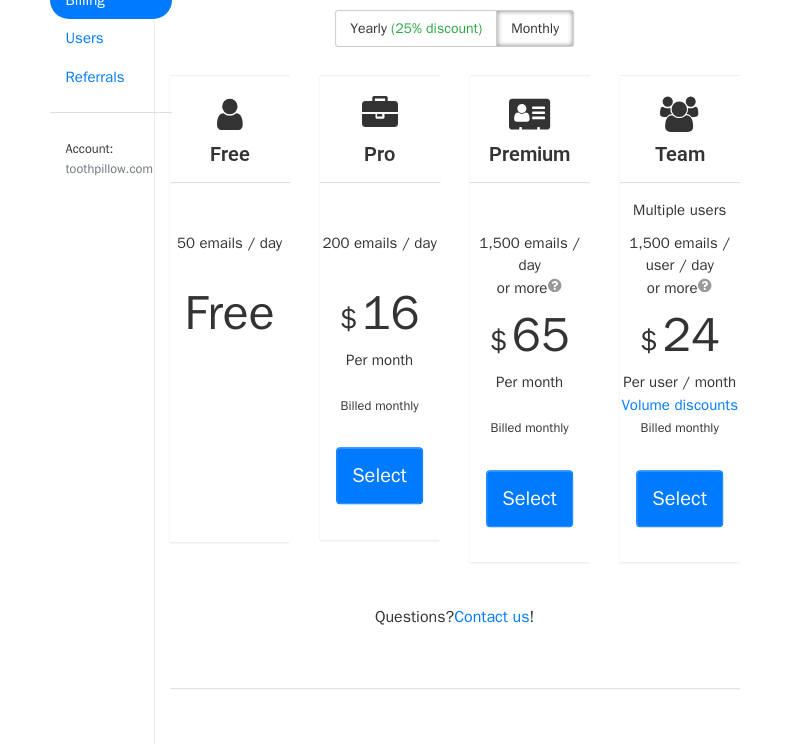 scroll, scrollTop: 0, scrollLeft: 0, axis: both 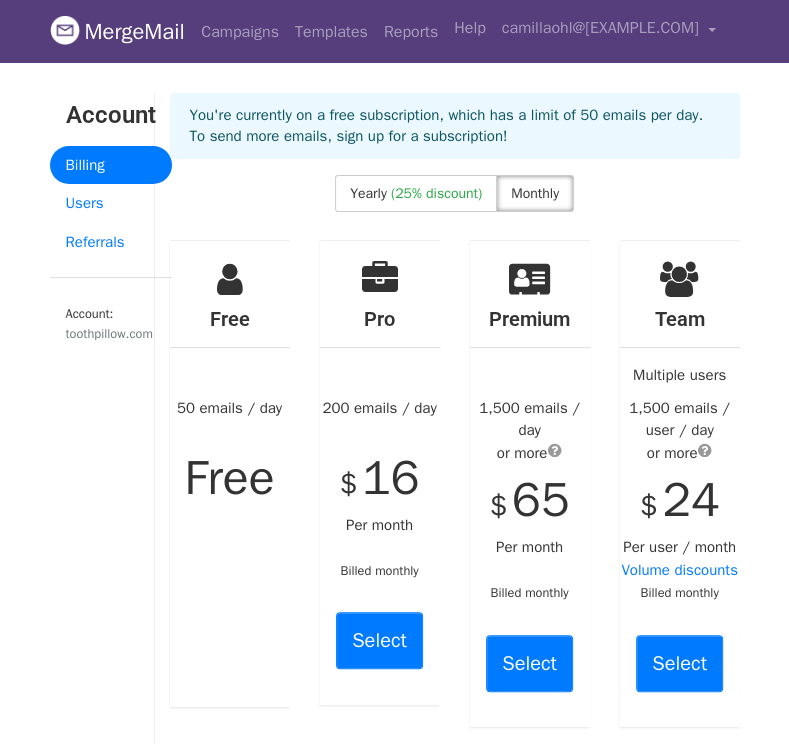 click on "Monthly" at bounding box center (535, 193) 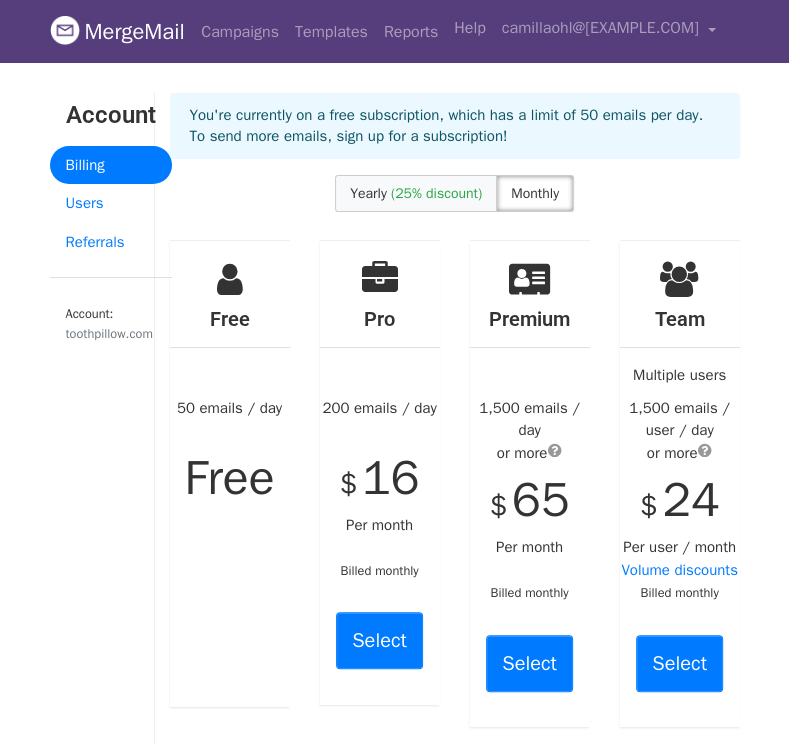 click on "(25% discount)" at bounding box center (436, 193) 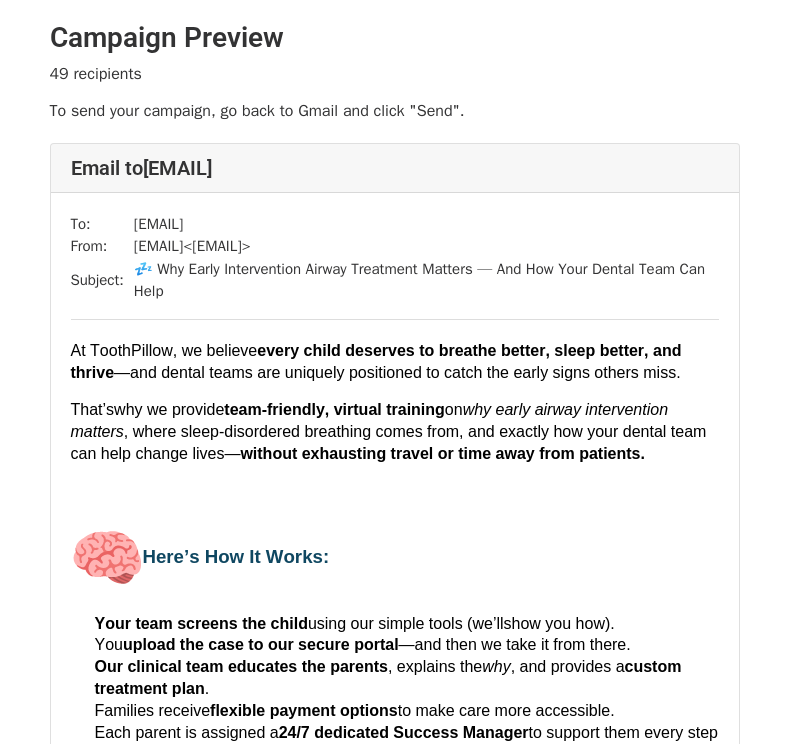scroll, scrollTop: 0, scrollLeft: 0, axis: both 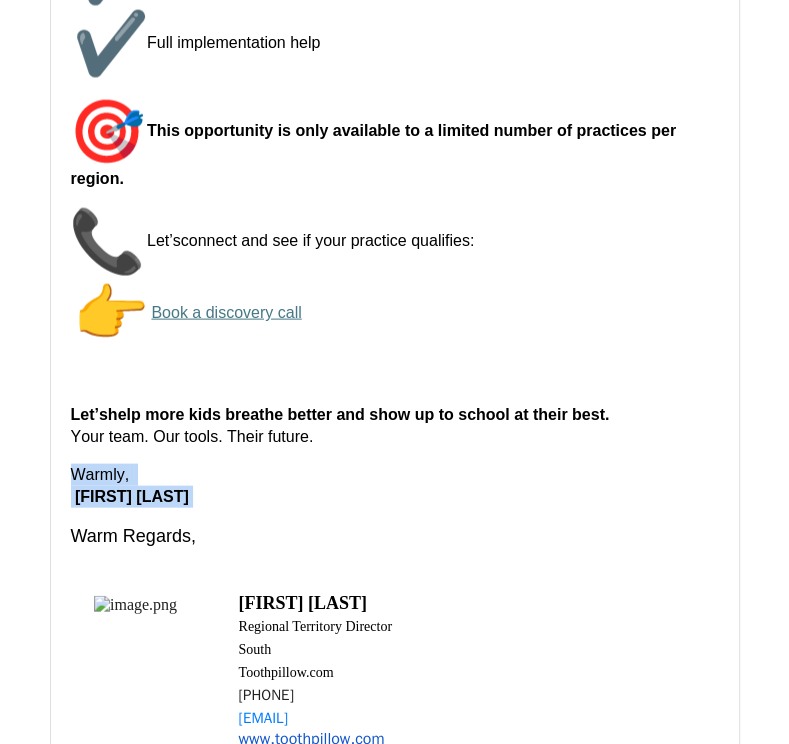 drag, startPoint x: 180, startPoint y: 479, endPoint x: 69, endPoint y: 461, distance: 112.44999 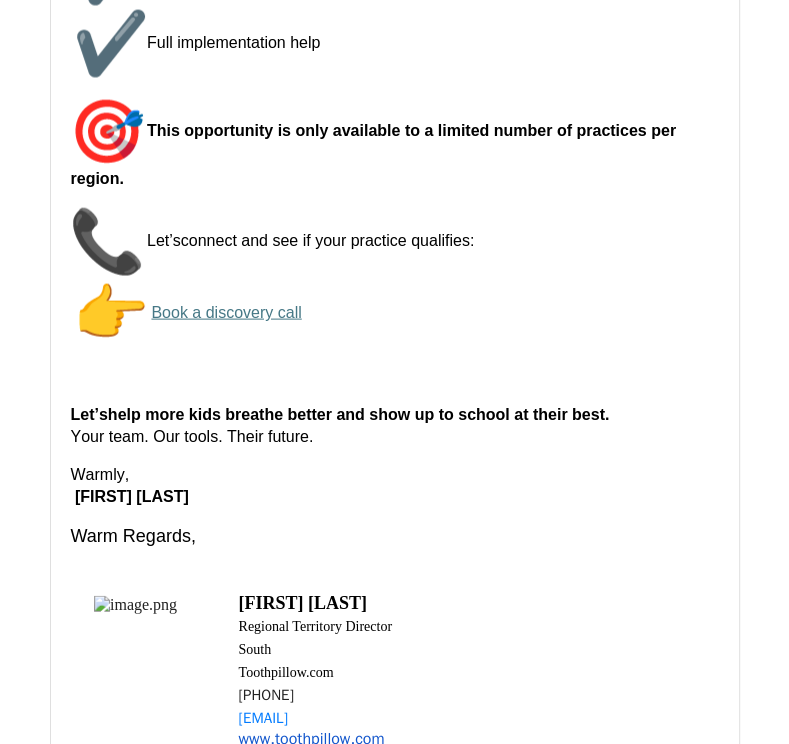 click on "Warm Regards," at bounding box center [395, 536] 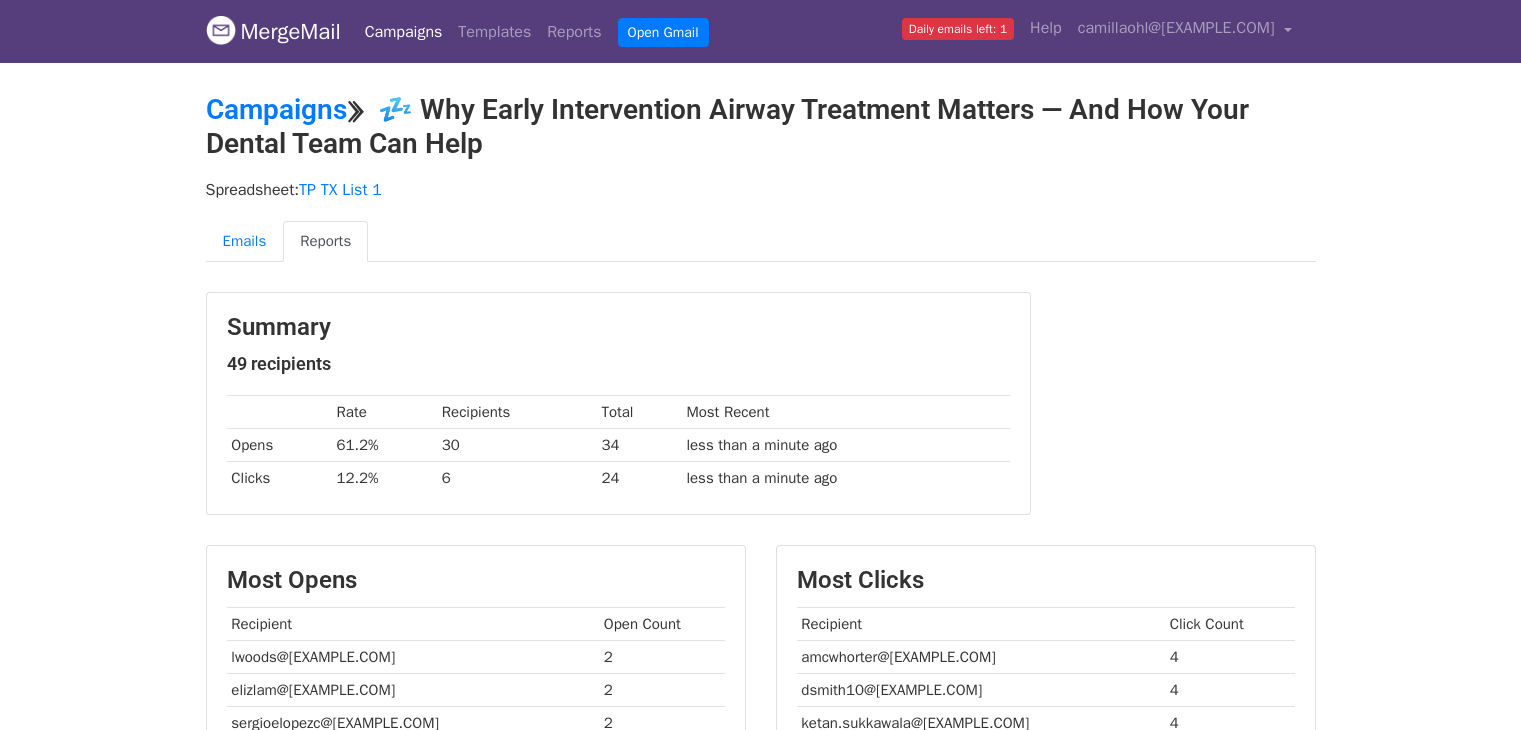 scroll, scrollTop: 0, scrollLeft: 0, axis: both 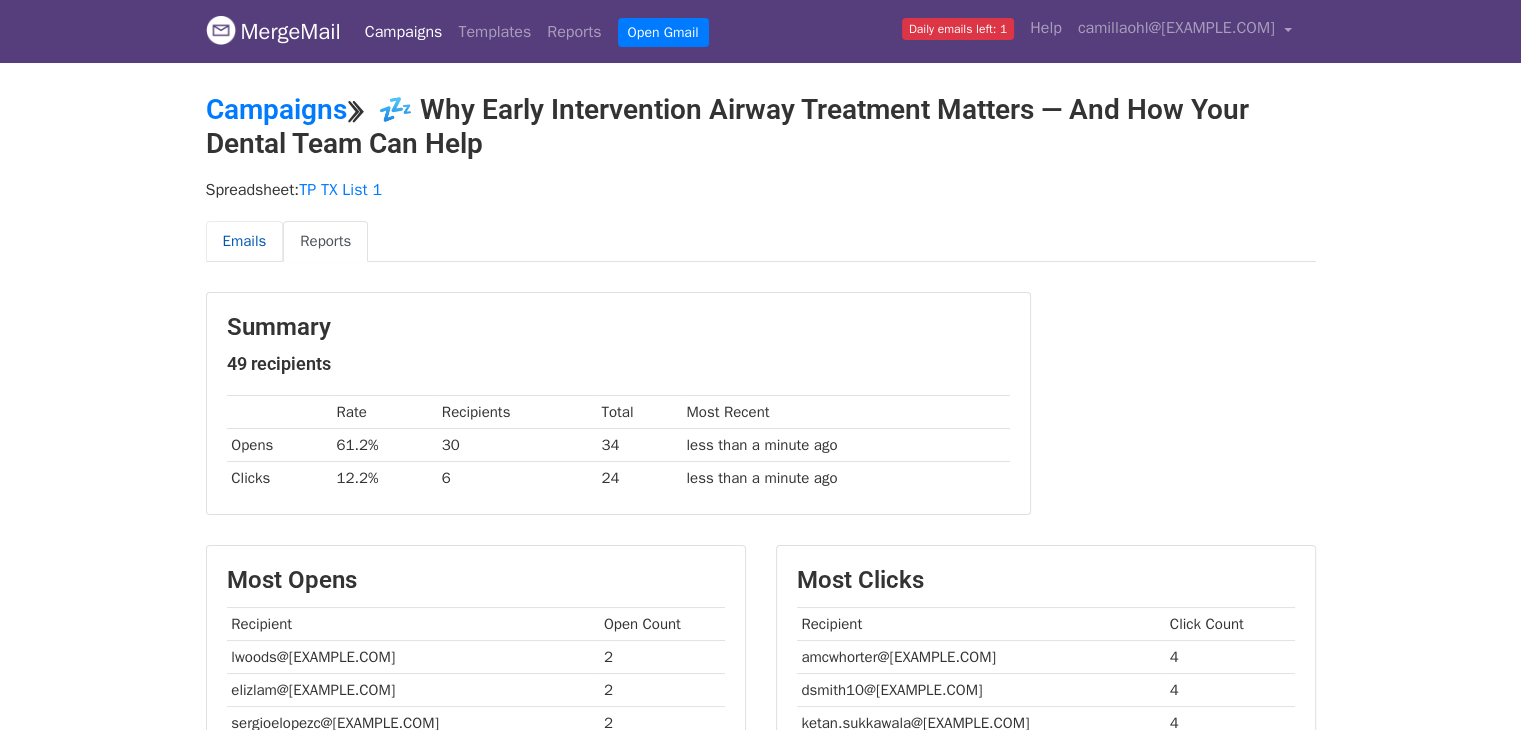 click on "Emails" at bounding box center [245, 241] 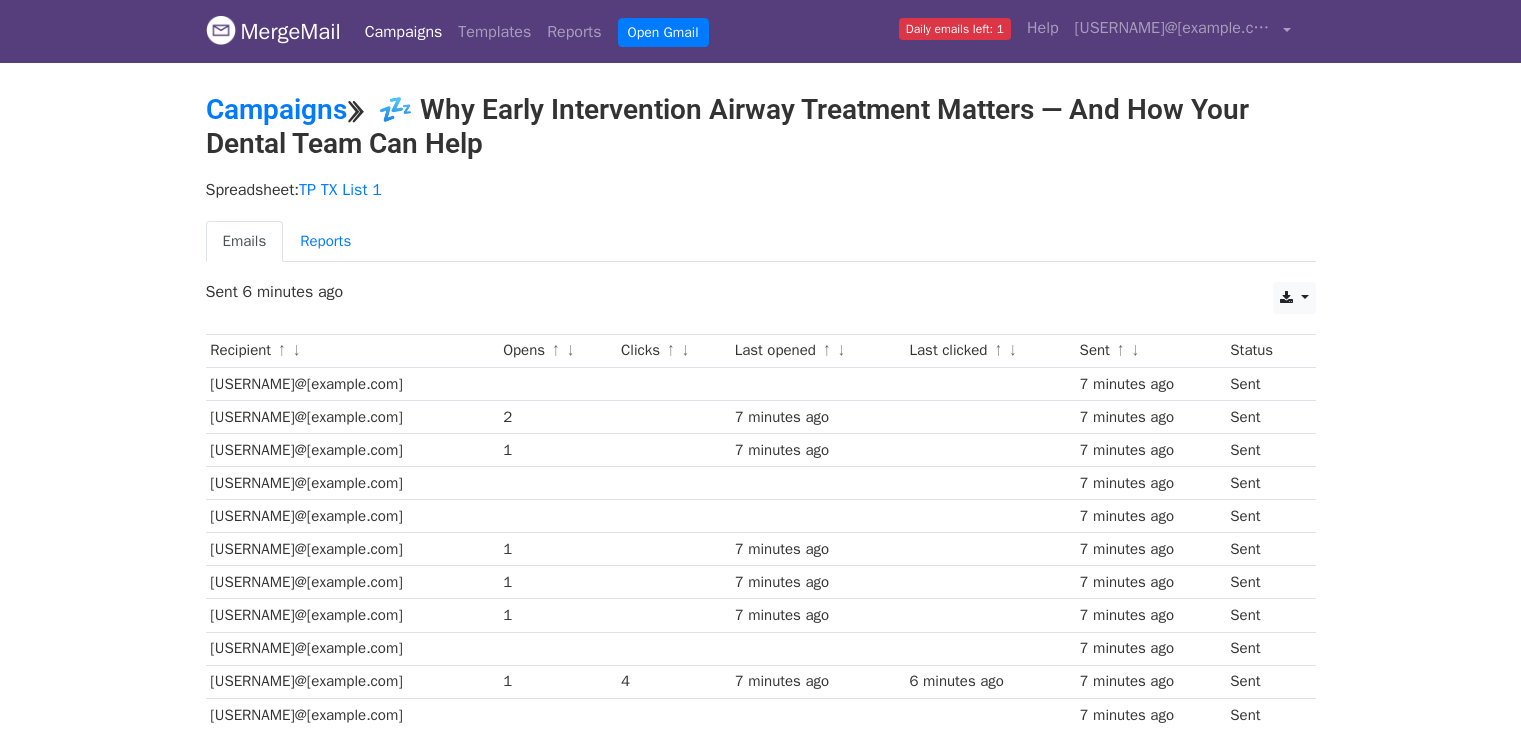 scroll, scrollTop: 0, scrollLeft: 0, axis: both 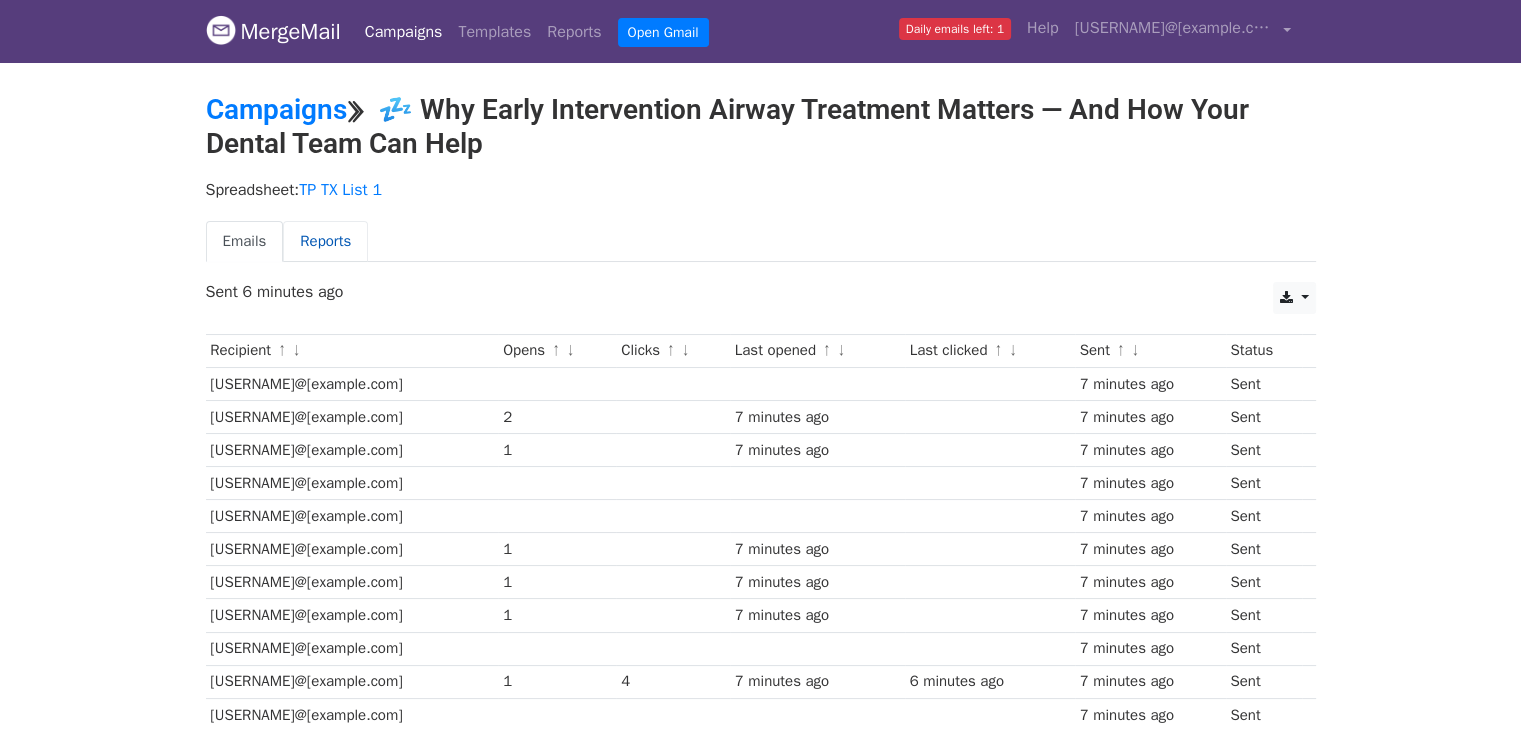 click on "Reports" at bounding box center [325, 241] 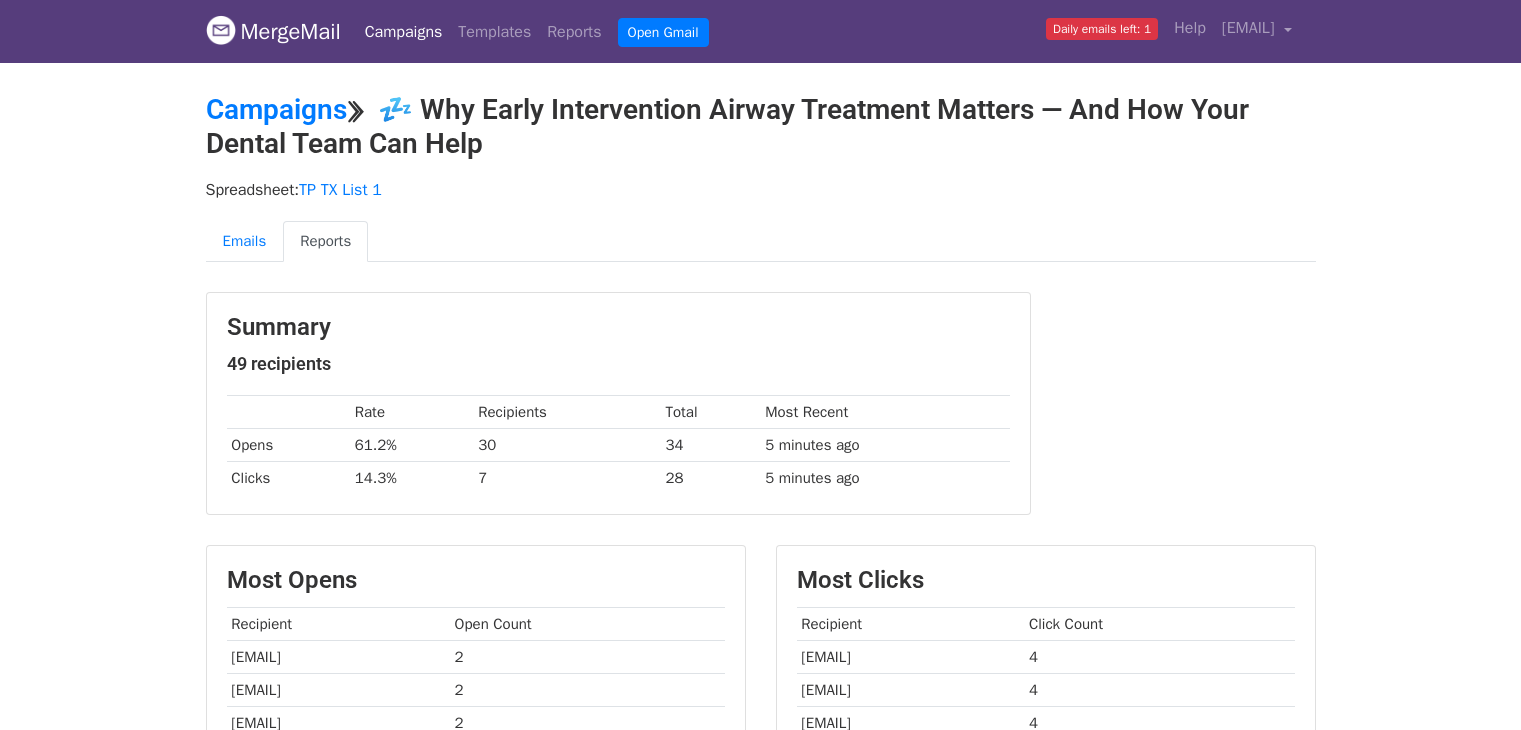 scroll, scrollTop: 0, scrollLeft: 0, axis: both 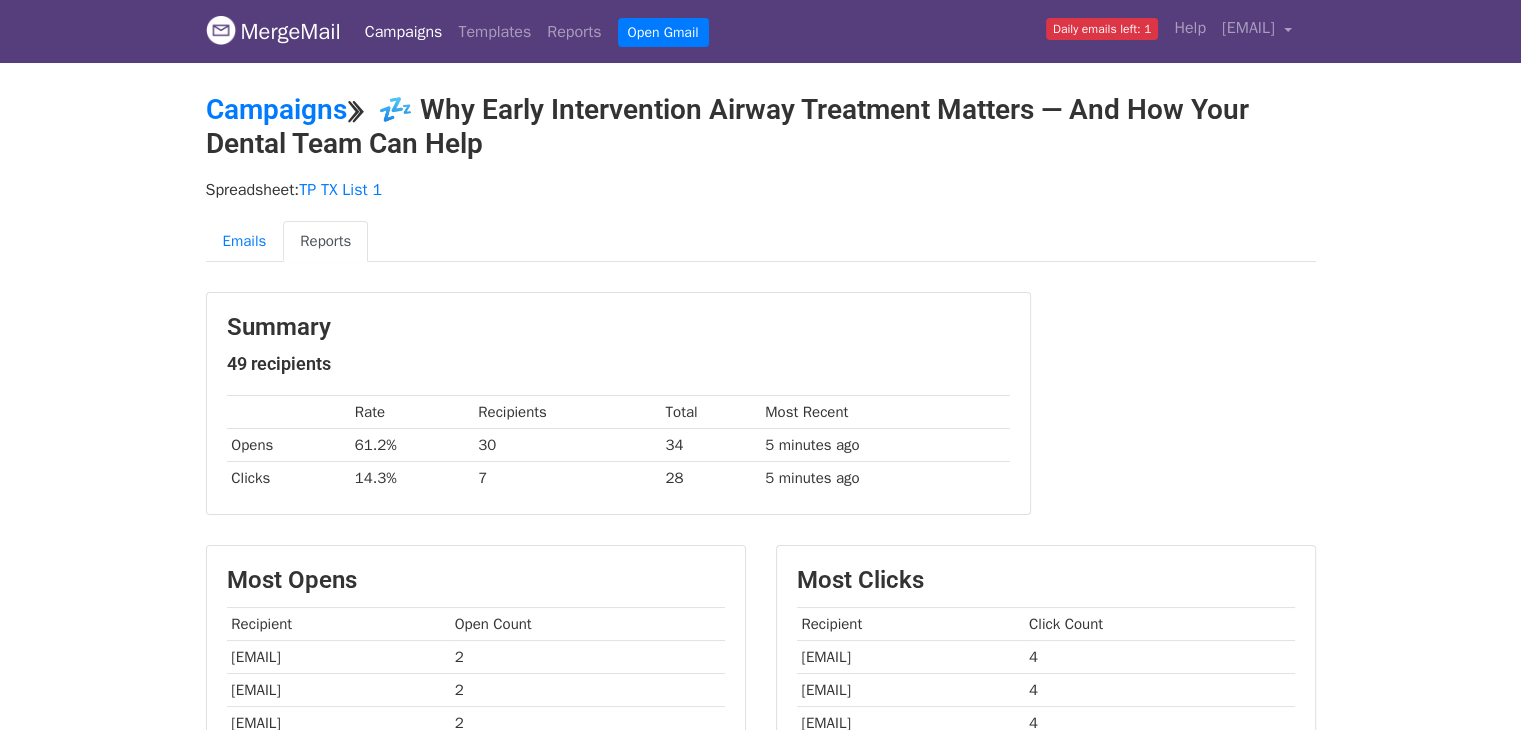 click on "Daily emails left: 1" at bounding box center (1102, 29) 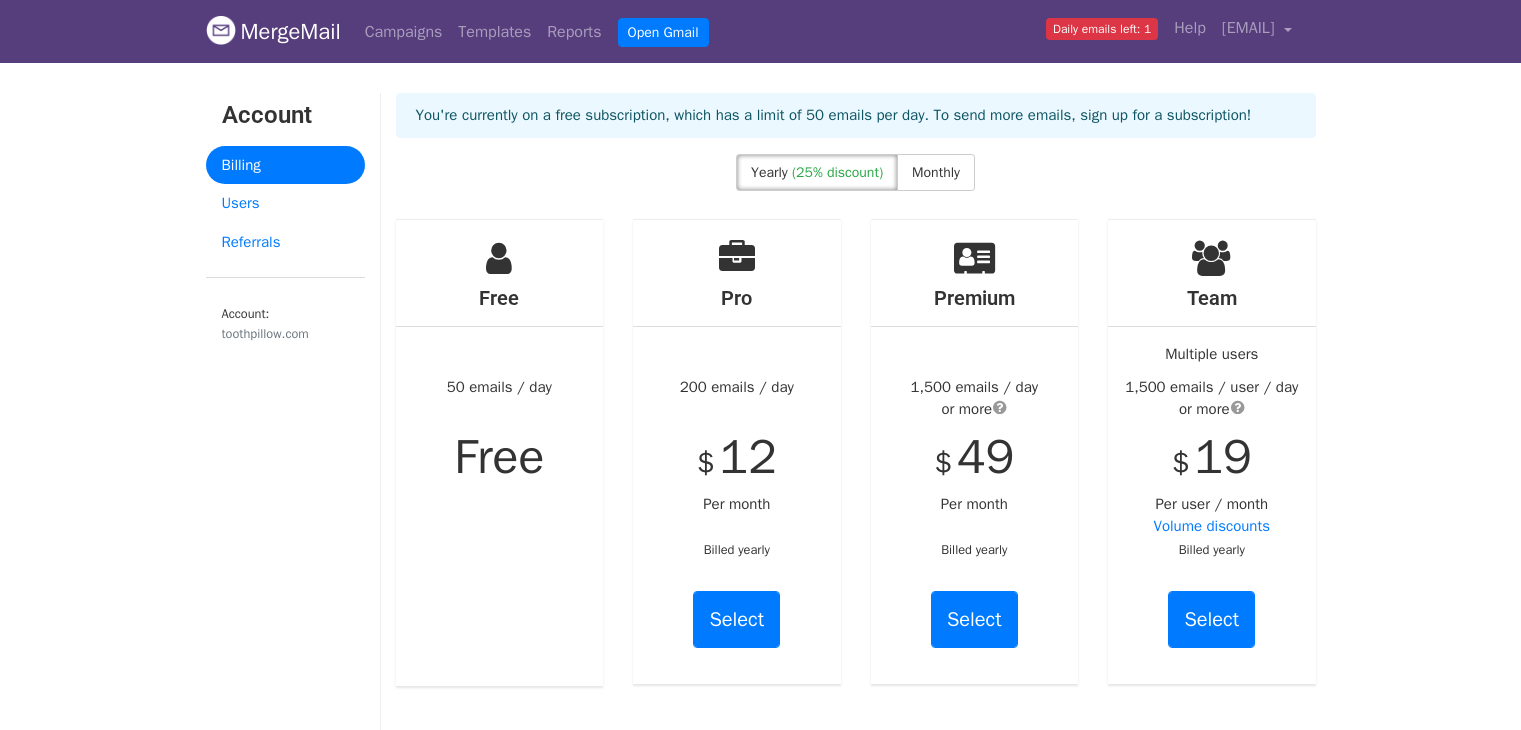 scroll, scrollTop: 0, scrollLeft: 0, axis: both 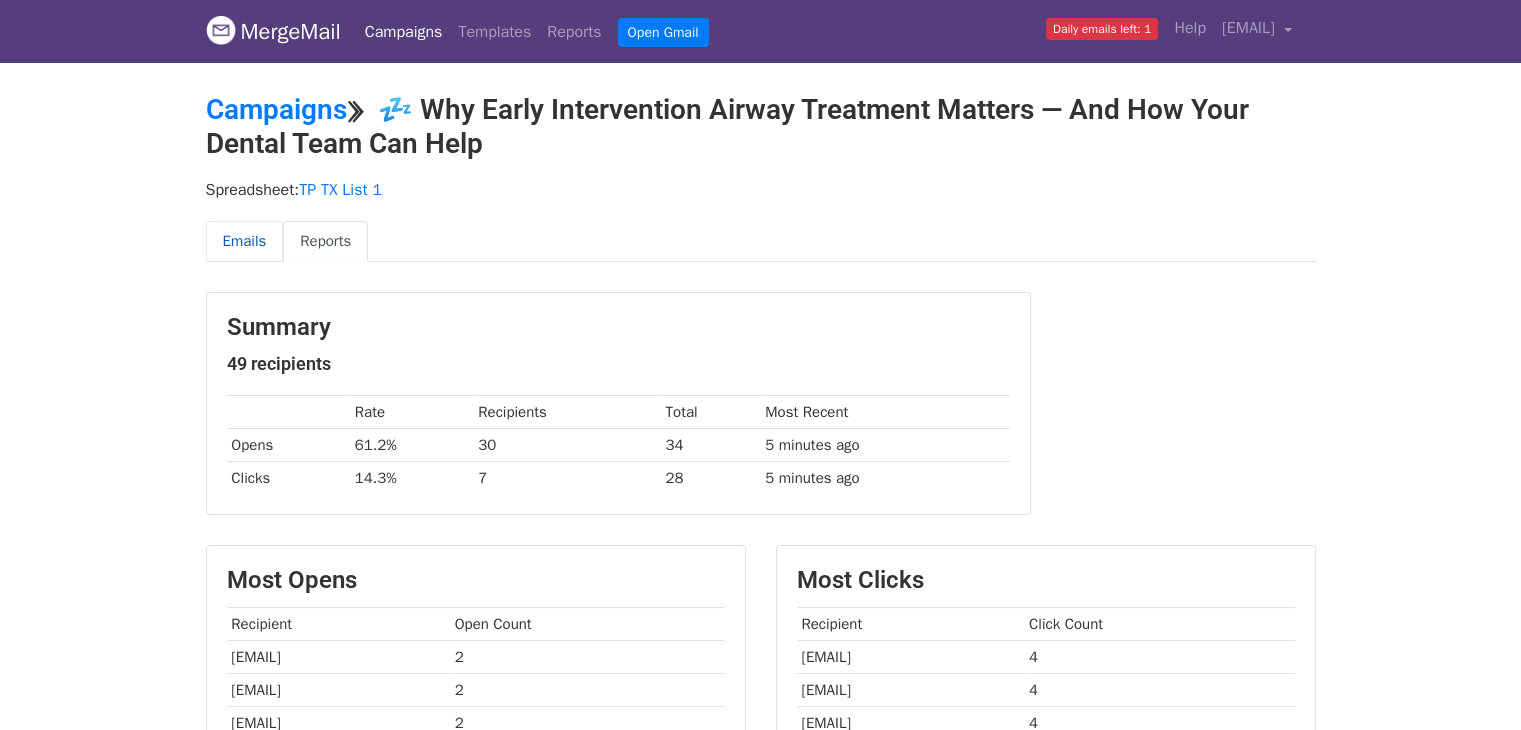 click on "Emails" at bounding box center (245, 241) 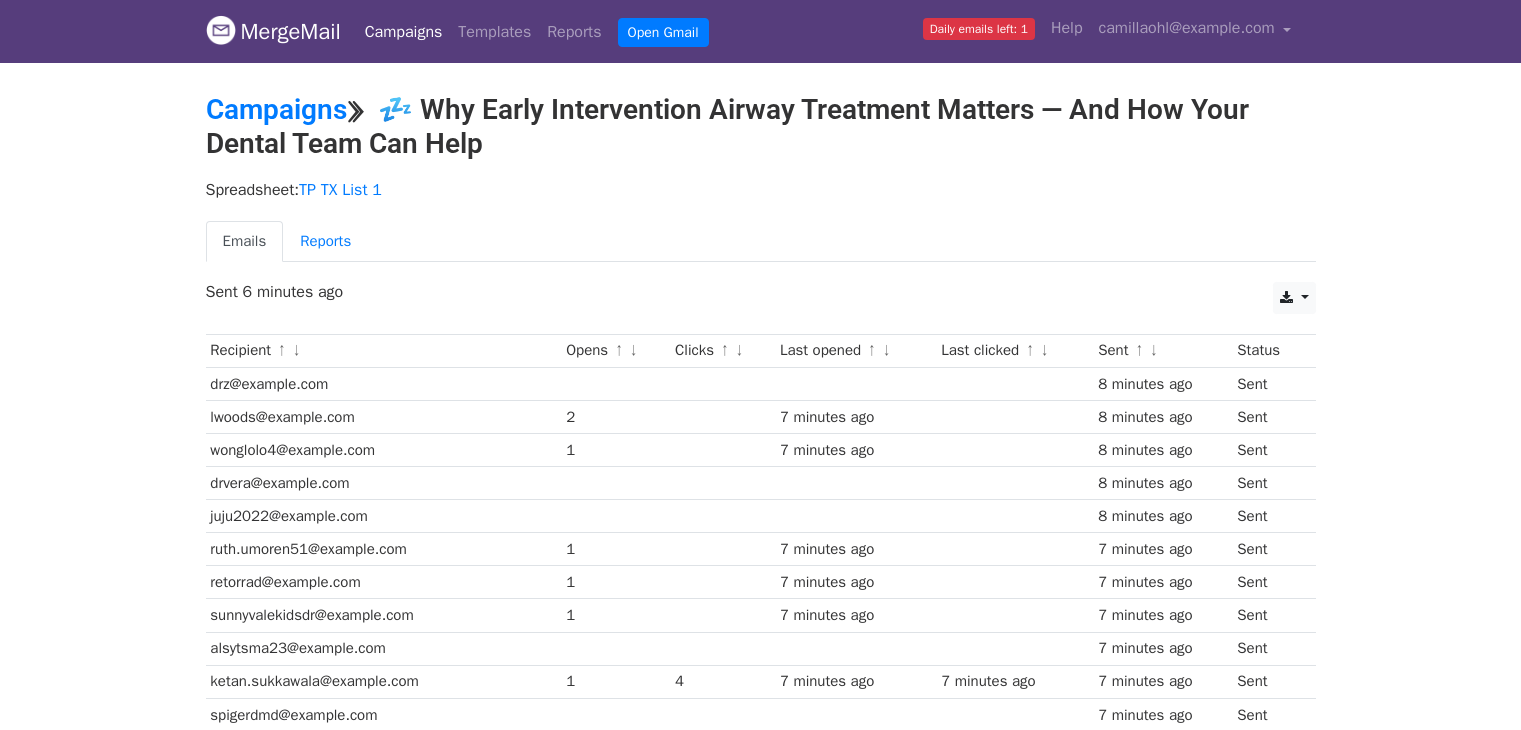 scroll, scrollTop: 0, scrollLeft: 0, axis: both 